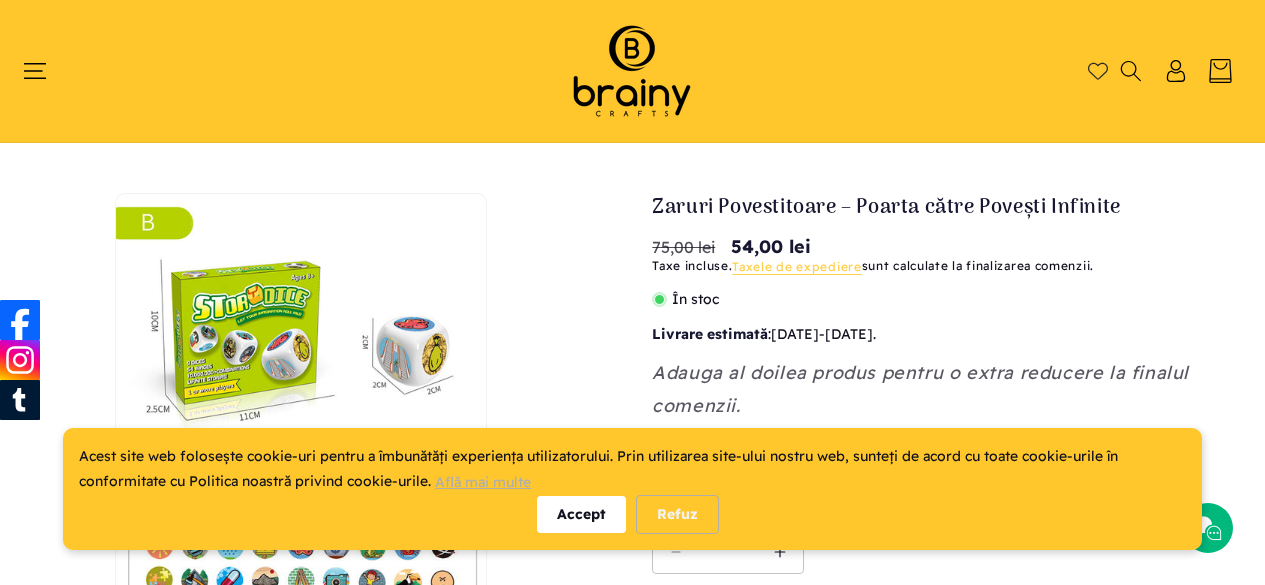 scroll, scrollTop: 0, scrollLeft: 0, axis: both 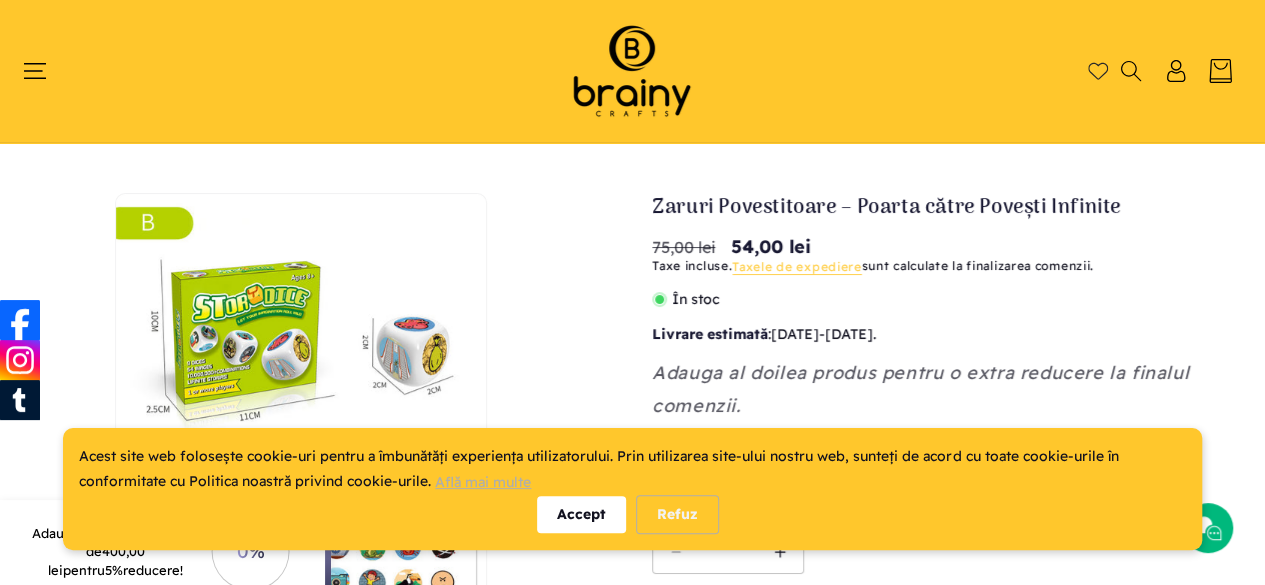 click on "Accept" at bounding box center [581, 514] 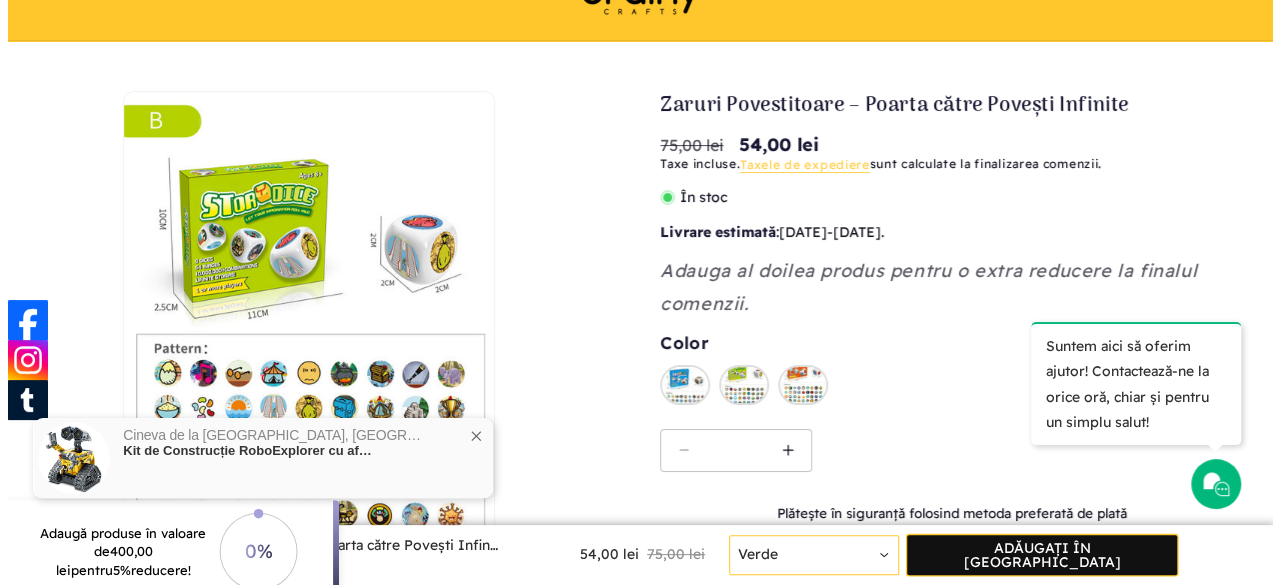 scroll, scrollTop: 0, scrollLeft: 0, axis: both 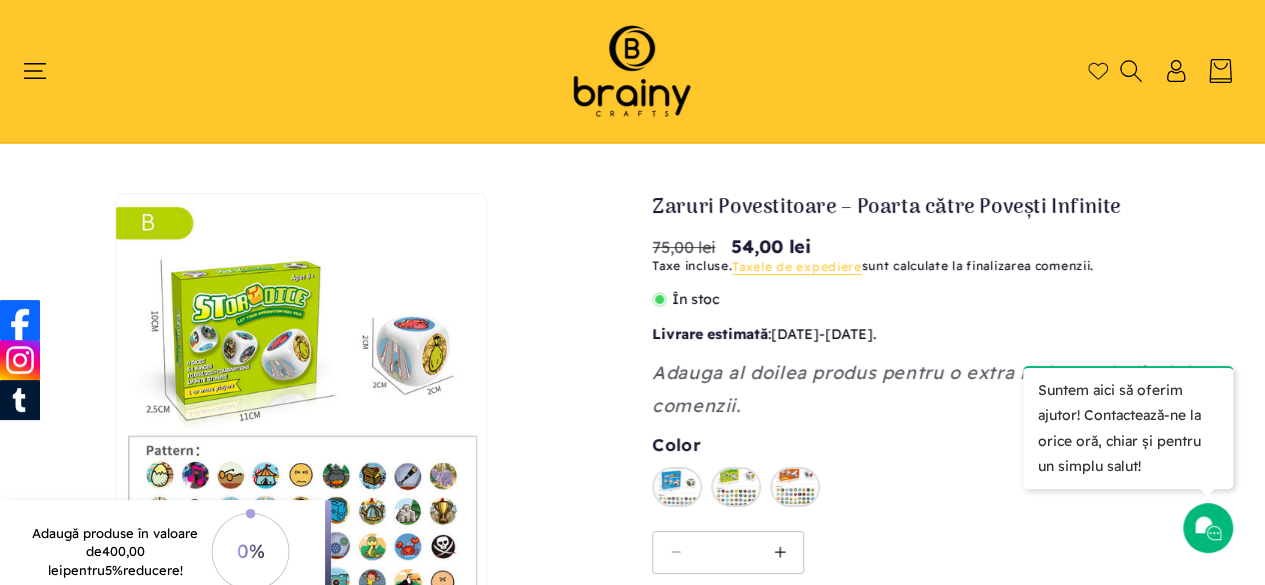 click 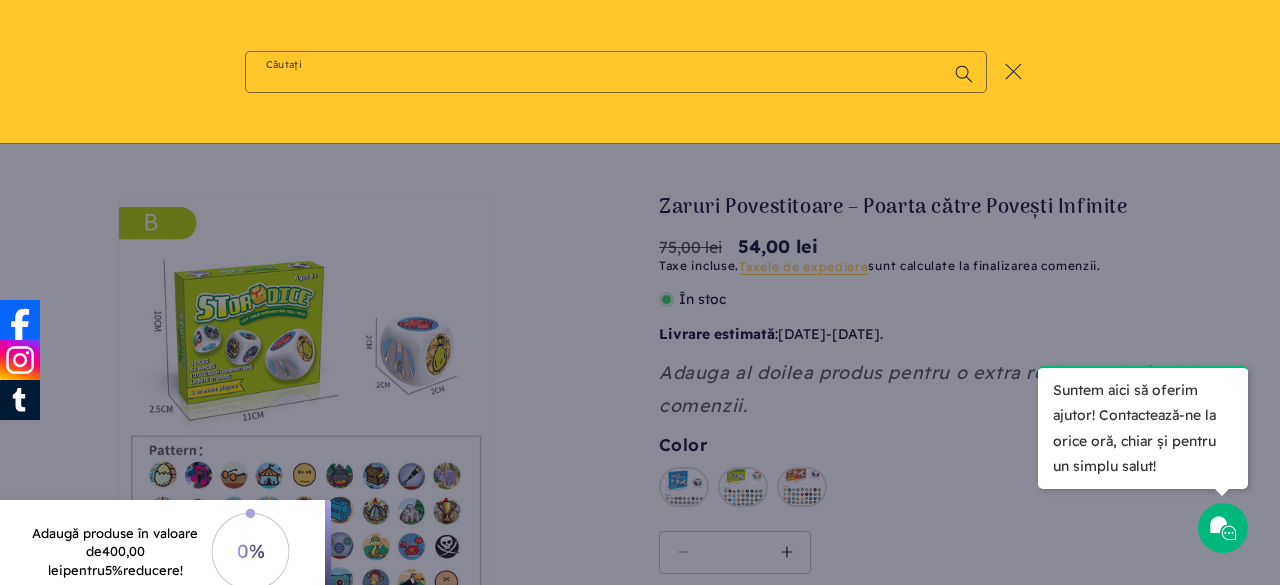 paste on "**********" 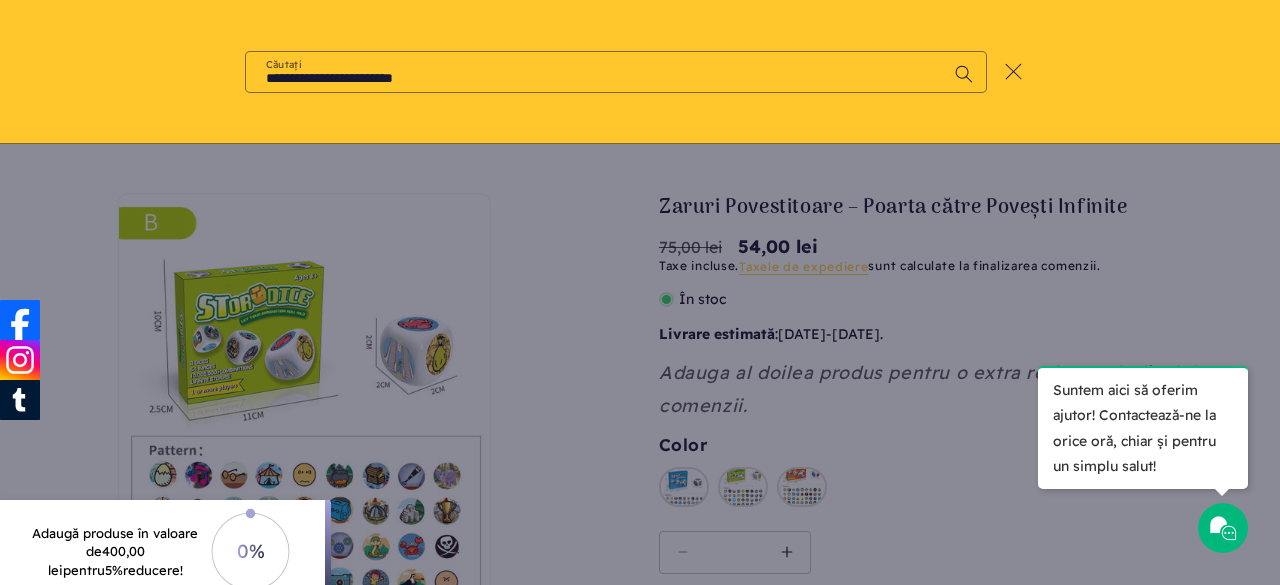 type on "**********" 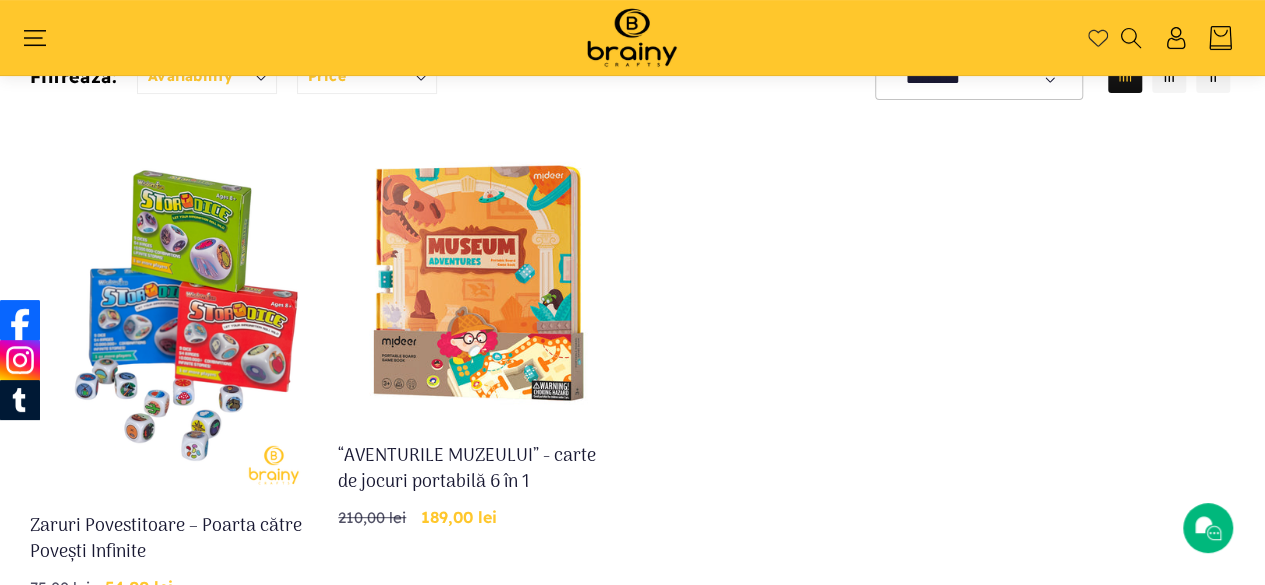 scroll, scrollTop: 238, scrollLeft: 0, axis: vertical 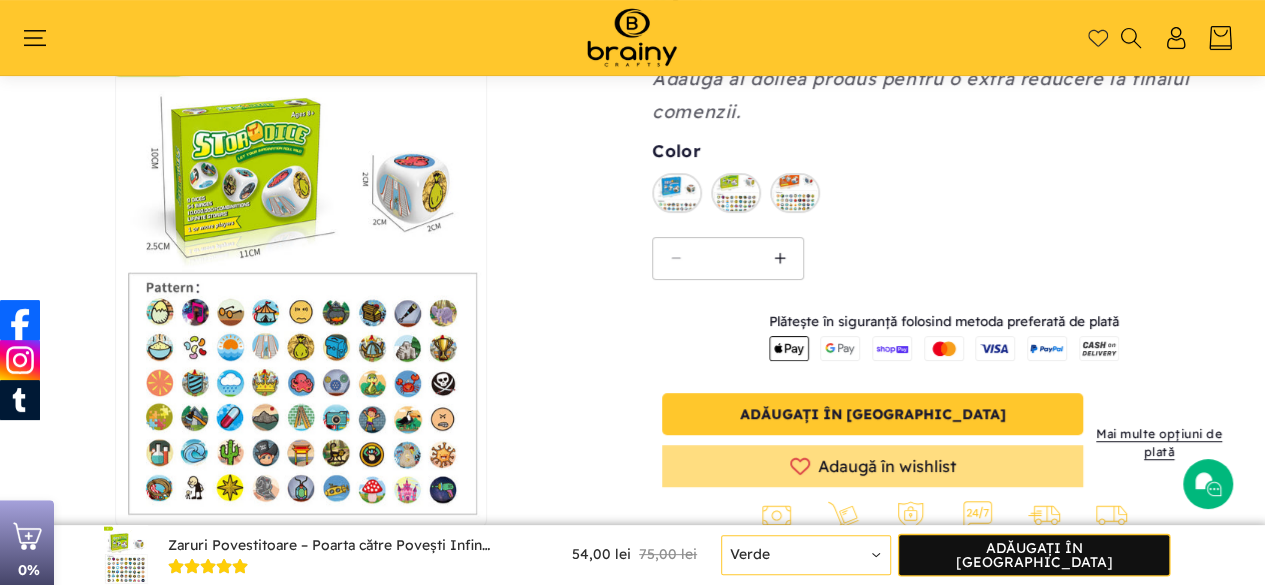 click on "Adăugați în [GEOGRAPHIC_DATA]" at bounding box center (872, 414) 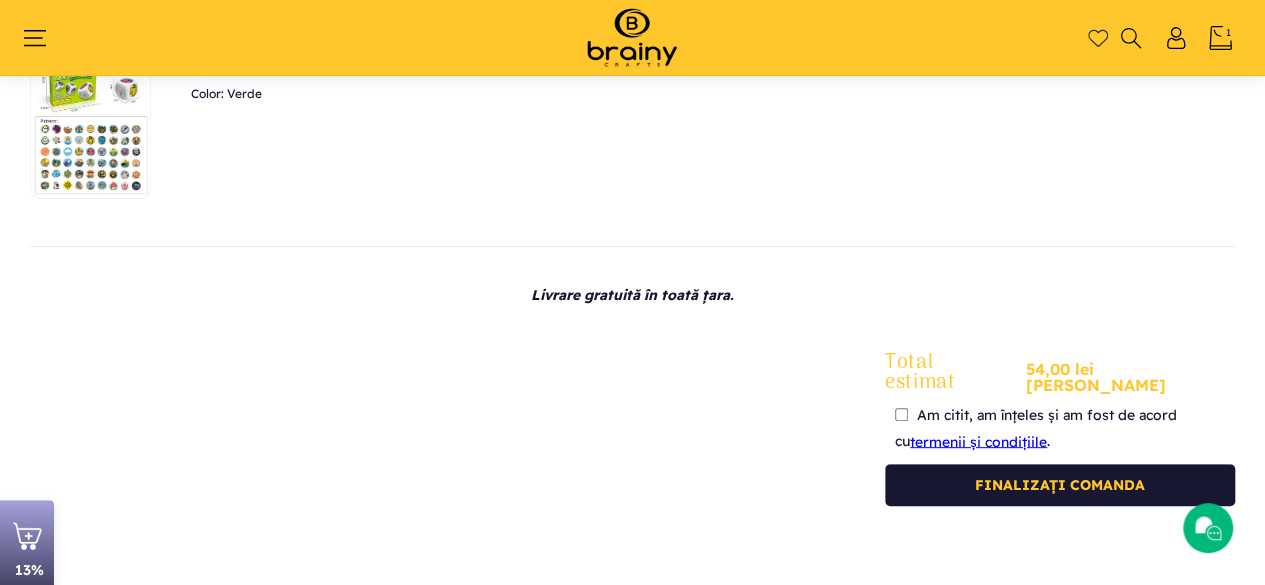 scroll, scrollTop: 223, scrollLeft: 0, axis: vertical 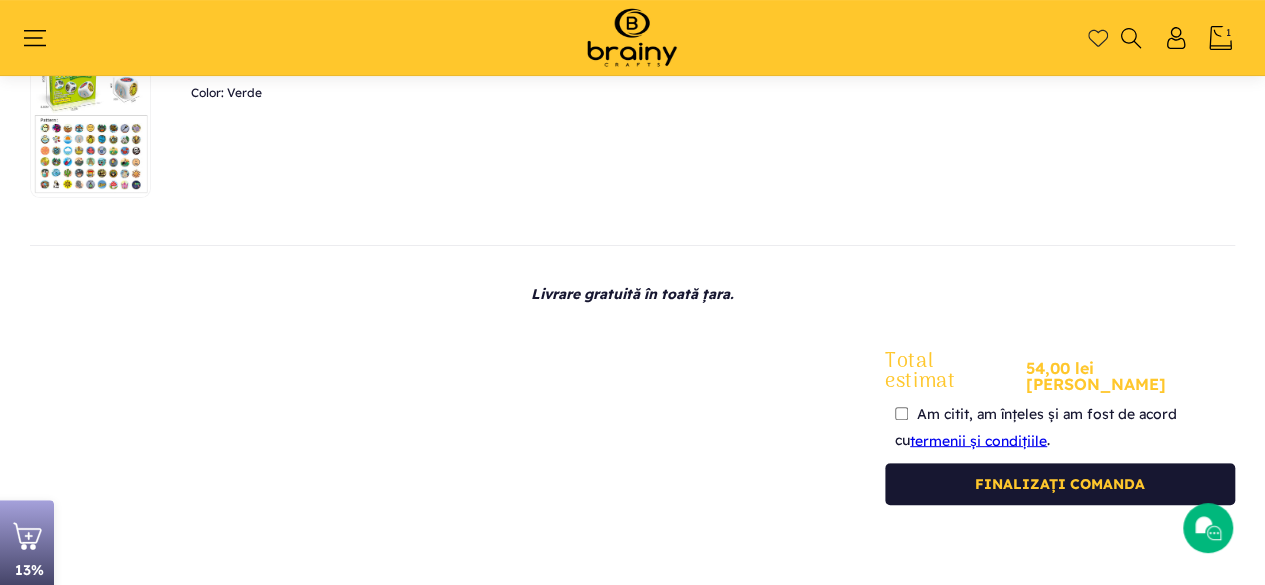 click on "Am citit, am înțeles și am fost de acord cu  termenii și condițiile .
Trebuie să citiți și să acceptați termenii și condițiile pentru efectuarea plății." at bounding box center [1060, 427] 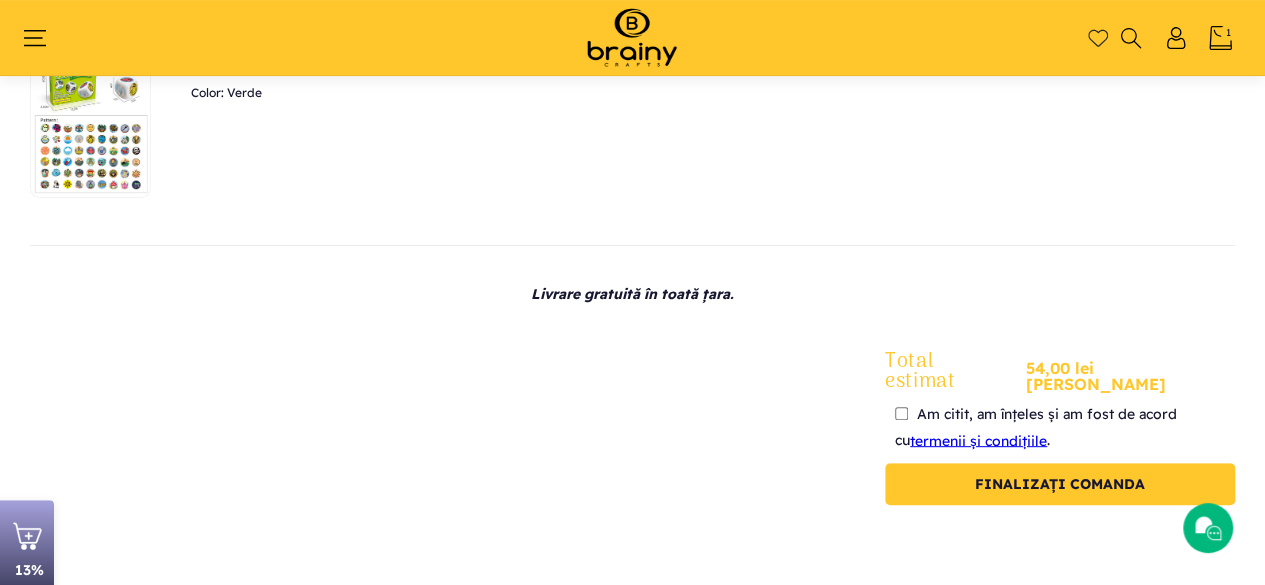 click on "Finalizați comanda" at bounding box center [1060, 484] 